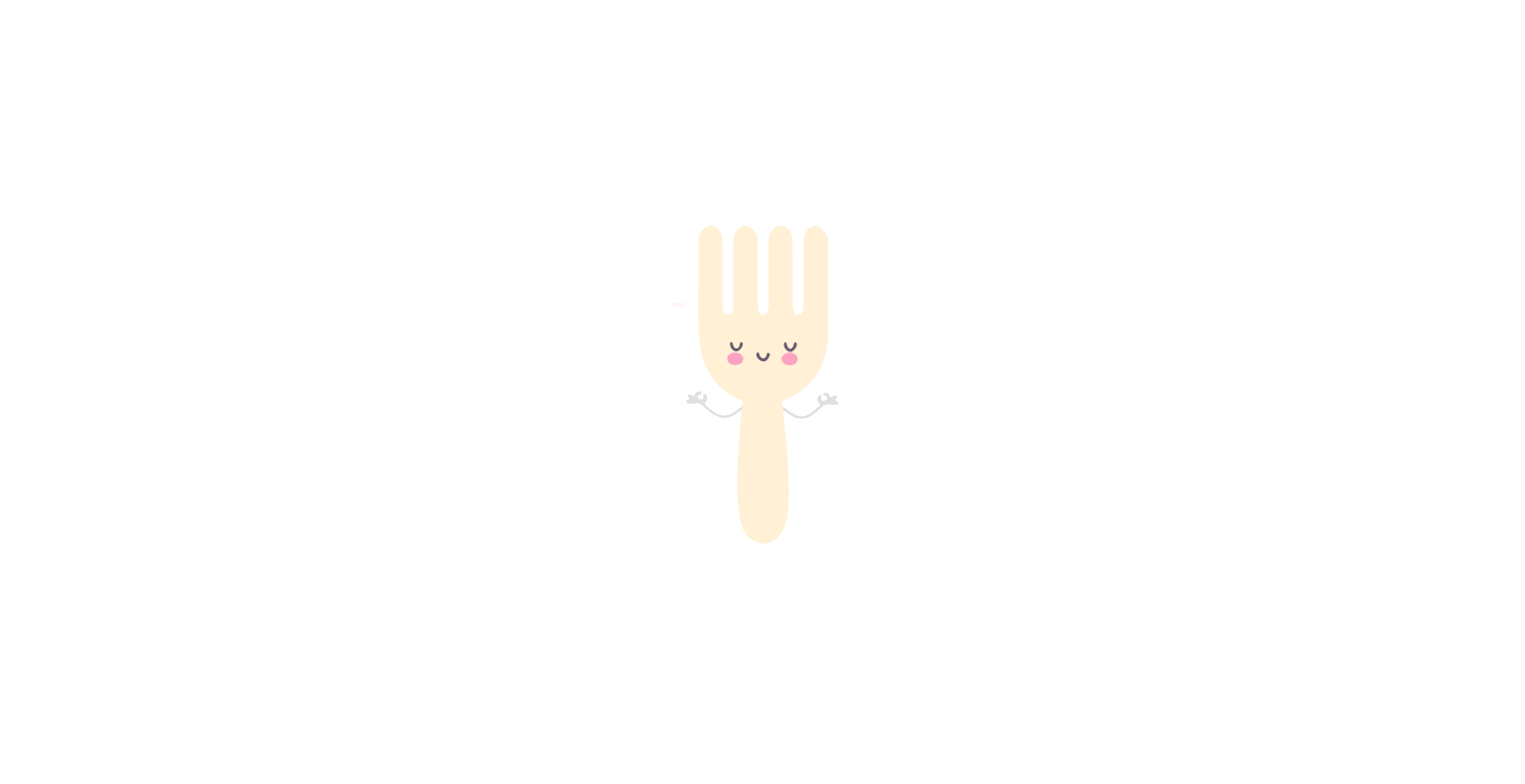 scroll, scrollTop: 0, scrollLeft: 0, axis: both 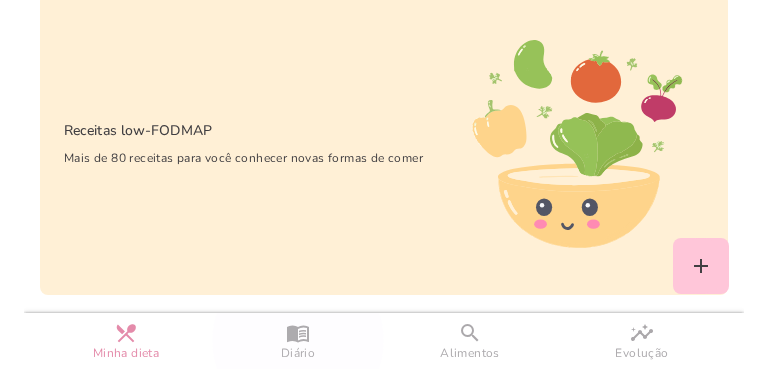 click on "menu_book" at bounding box center [0, 0] 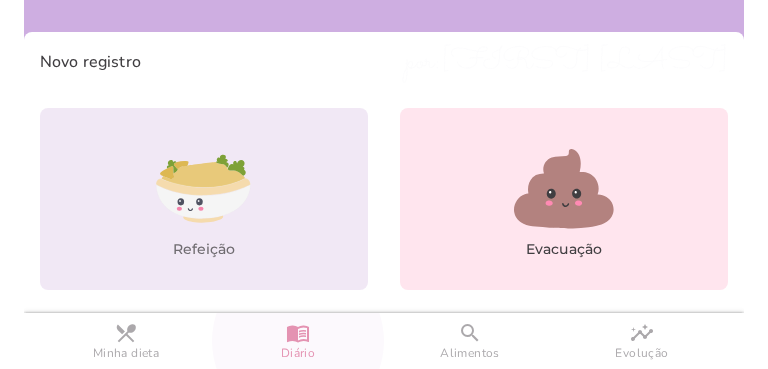 scroll, scrollTop: 156, scrollLeft: 0, axis: vertical 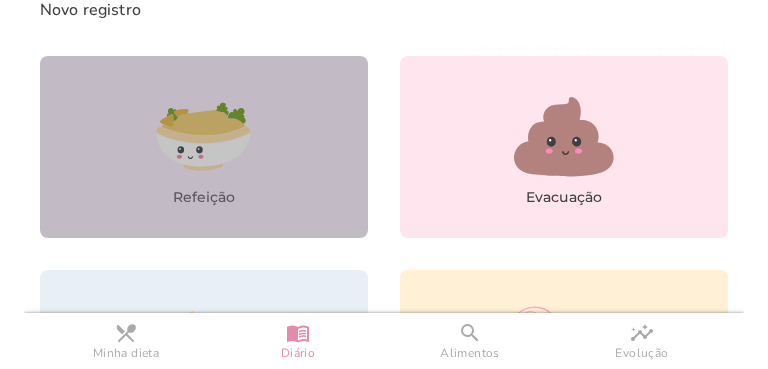 click 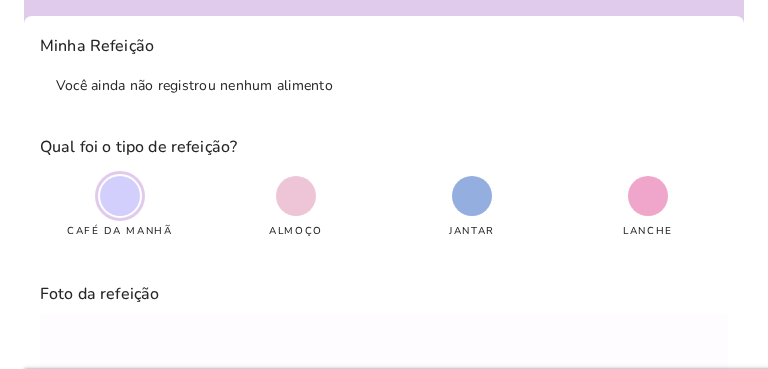 scroll, scrollTop: 151, scrollLeft: 0, axis: vertical 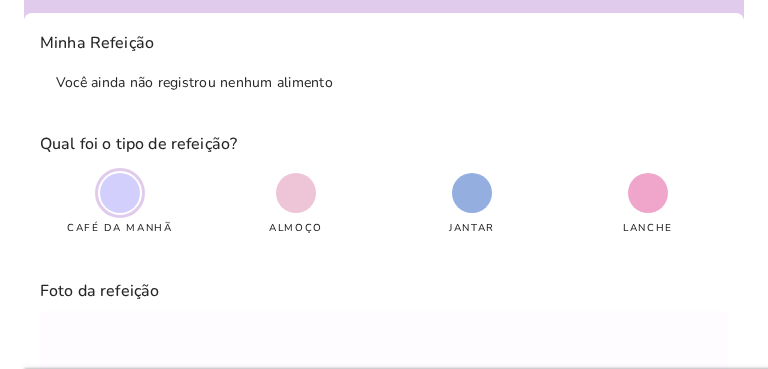 type on "lunch" 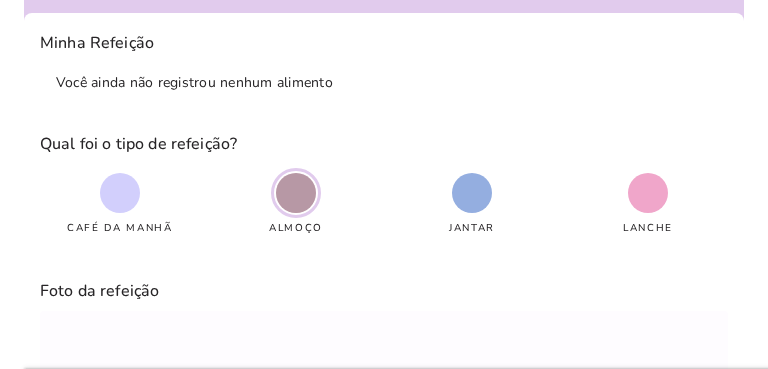 click at bounding box center (296, 193) 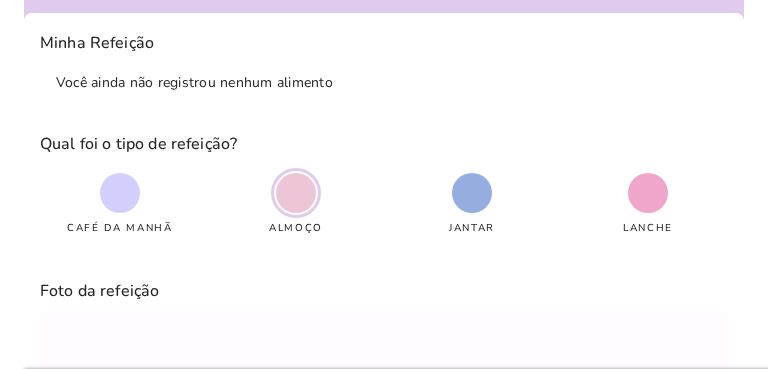 scroll, scrollTop: 0, scrollLeft: 0, axis: both 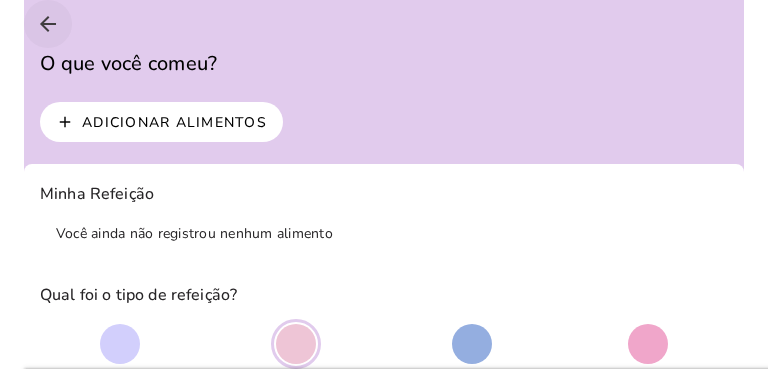 click on "arrow_back" 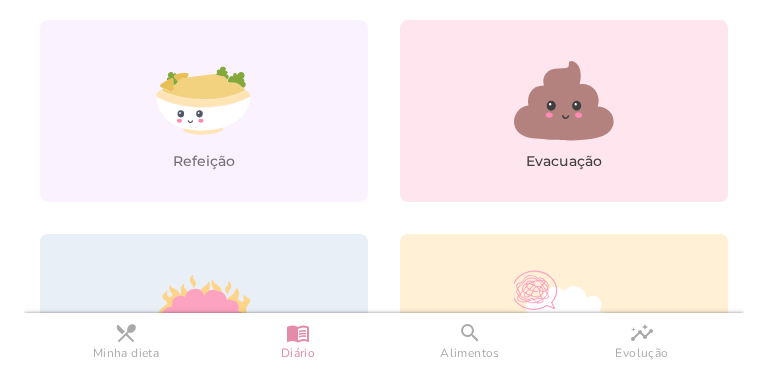 scroll, scrollTop: 200, scrollLeft: 0, axis: vertical 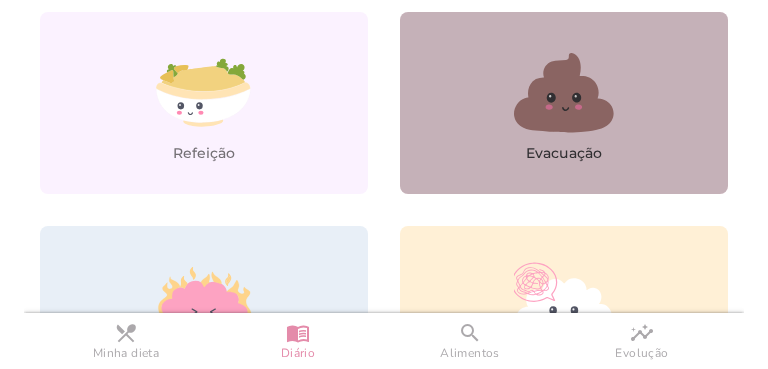 click 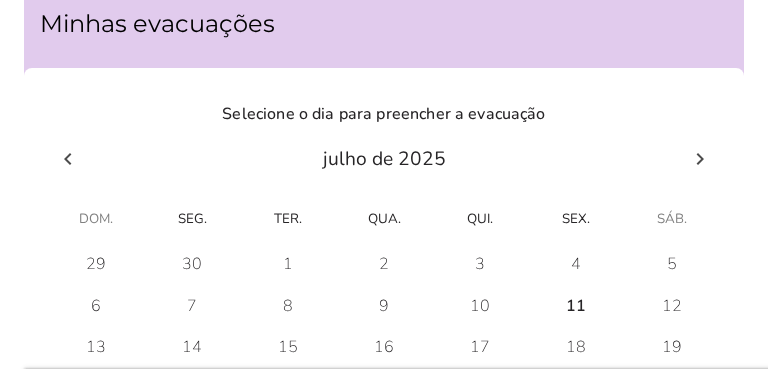 scroll, scrollTop: 206, scrollLeft: 0, axis: vertical 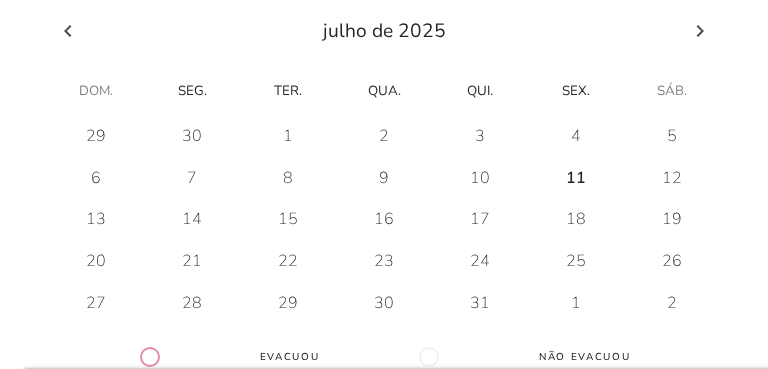 click at bounding box center (384, 220) 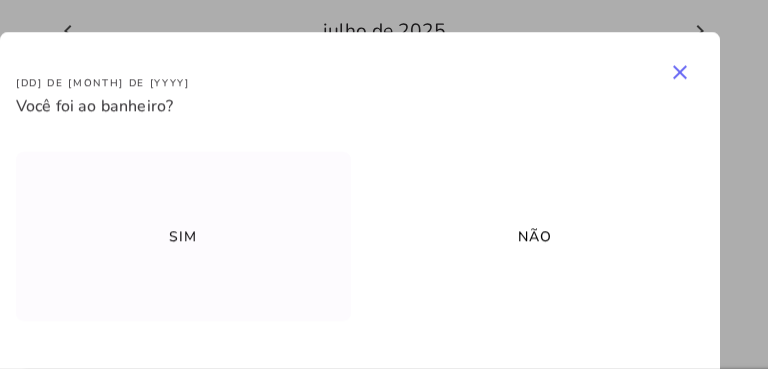 click on "Sim" at bounding box center [0, 0] 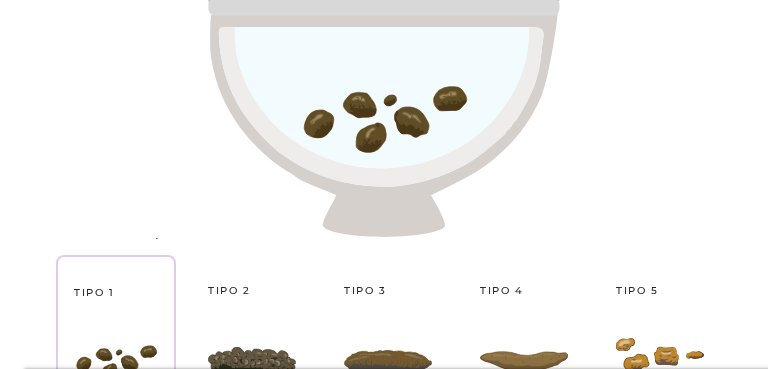 scroll, scrollTop: 200, scrollLeft: 0, axis: vertical 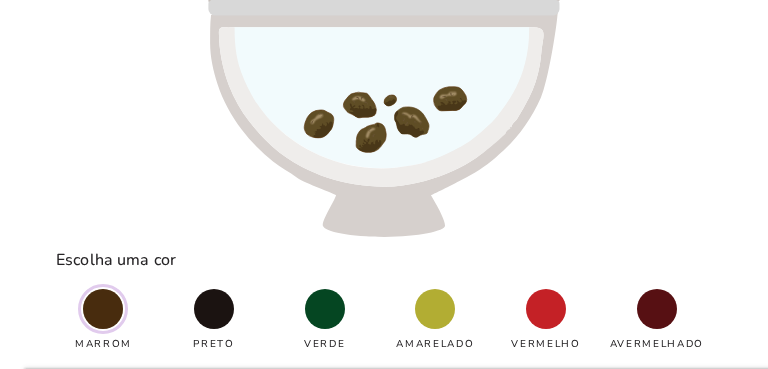 click 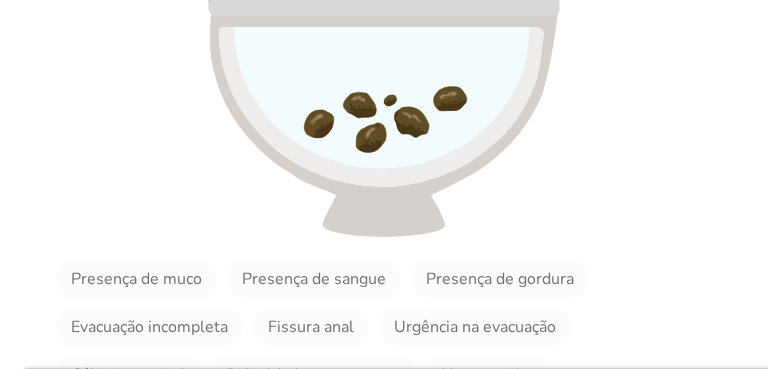 scroll, scrollTop: 547, scrollLeft: 0, axis: vertical 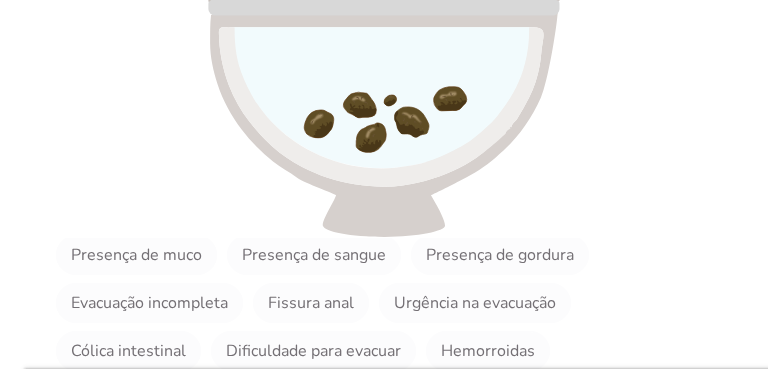 click on "Evacuação incompleta" 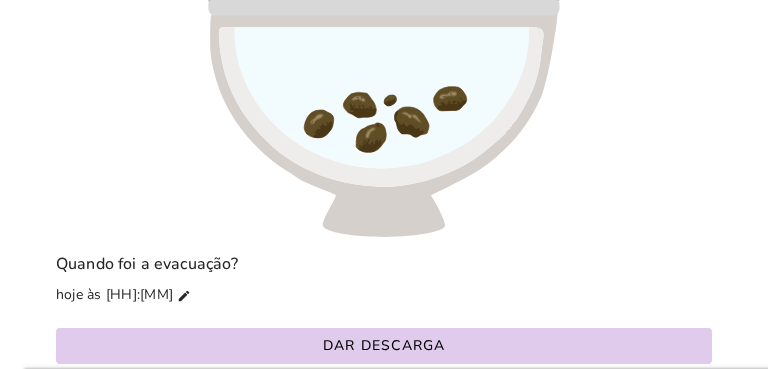 scroll, scrollTop: 797, scrollLeft: 0, axis: vertical 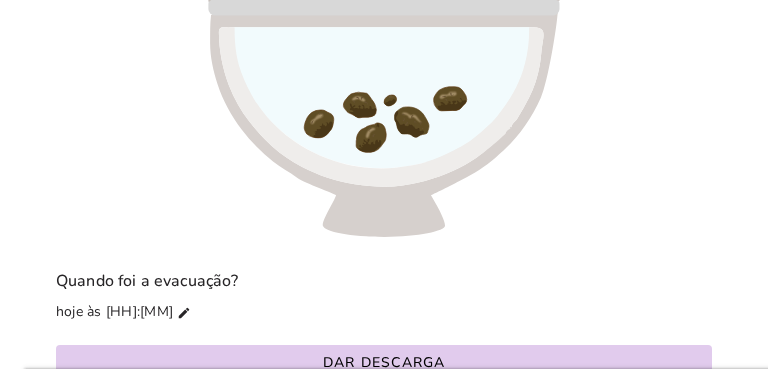 click on "hoje às [HH]:[MM]" 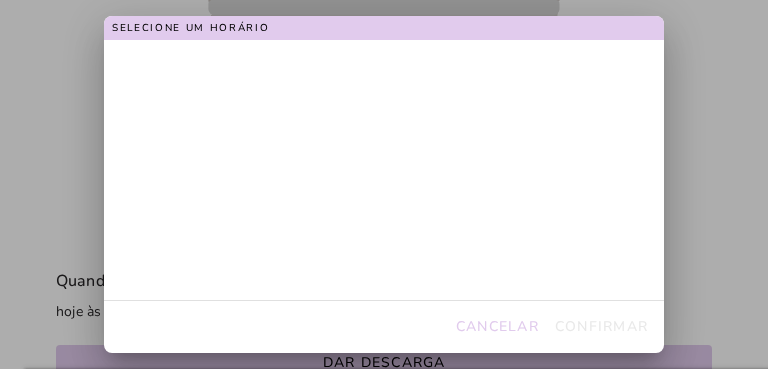 type on "[DAY] [MON] [DD] [YYYY] [HH]:[MM]:[SS] GMT-[ZZZZ] ([TIMEZONE])" 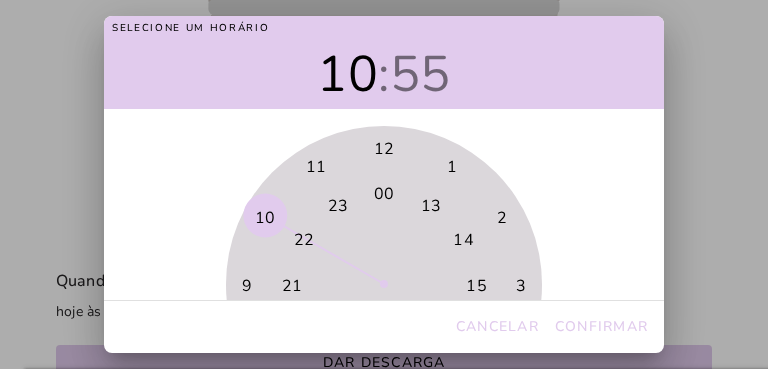 type on "[DAY] [MON] [DD] [YYYY] [HH]:[MM]:[SS] GMT-[ZZZZ] ([TIMEZONE])" 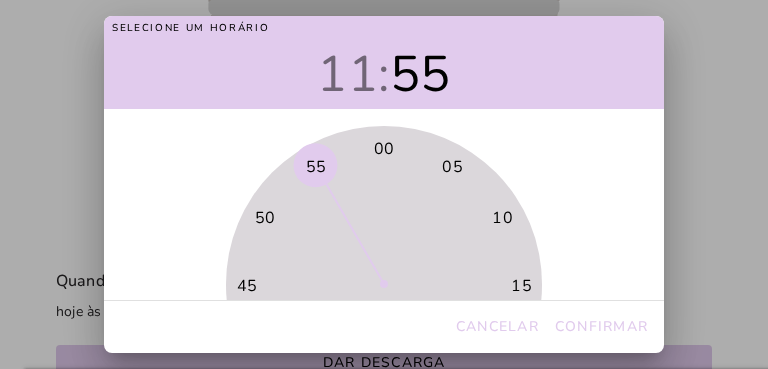 scroll, scrollTop: 159, scrollLeft: 0, axis: vertical 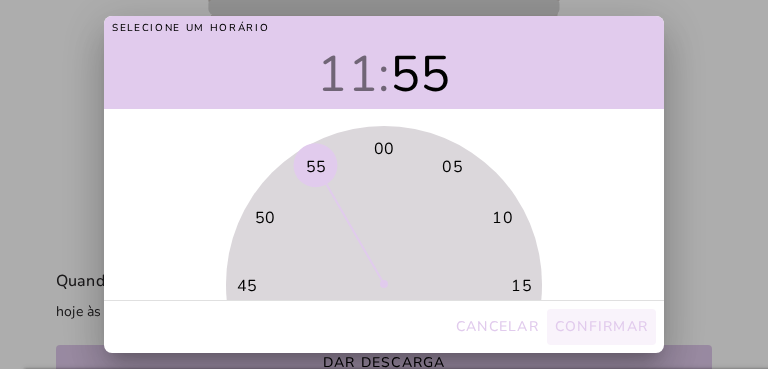 click on "Confirmar" at bounding box center [0, 0] 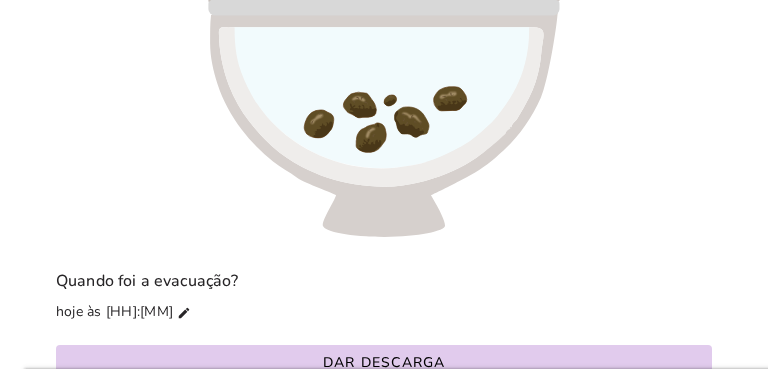 scroll, scrollTop: 854, scrollLeft: 0, axis: vertical 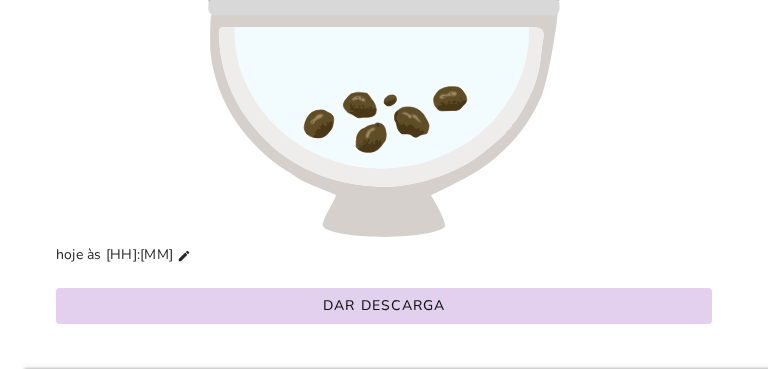 click on "Dar descarga" at bounding box center (0, 0) 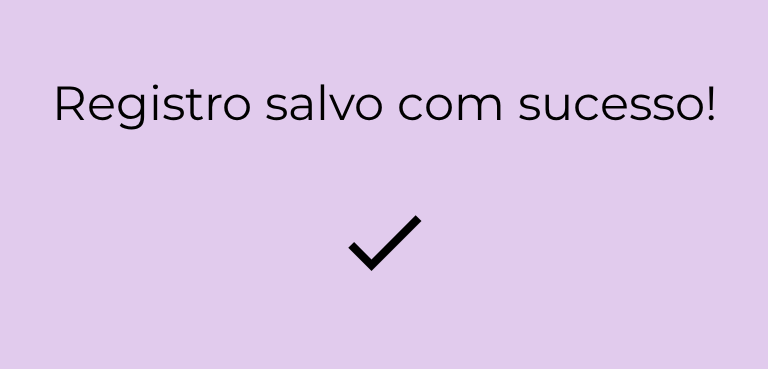 scroll, scrollTop: 223, scrollLeft: 0, axis: vertical 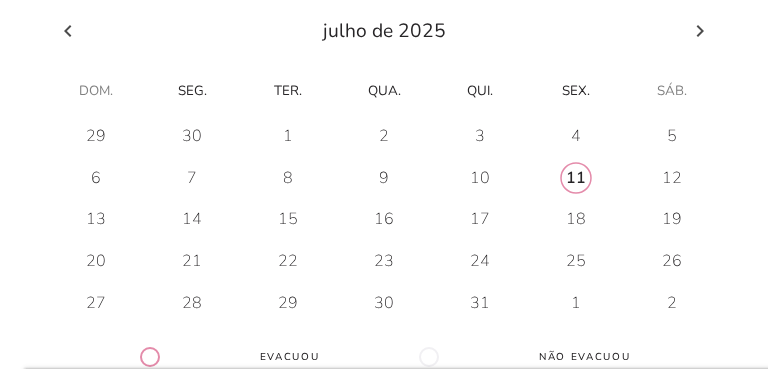 click at bounding box center [384, 220] 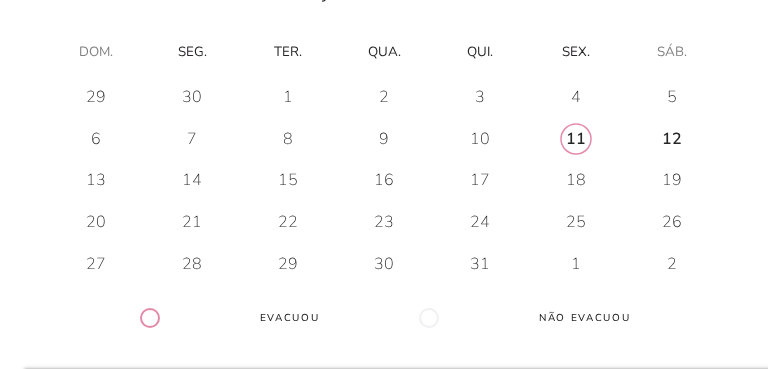 scroll, scrollTop: 0, scrollLeft: 0, axis: both 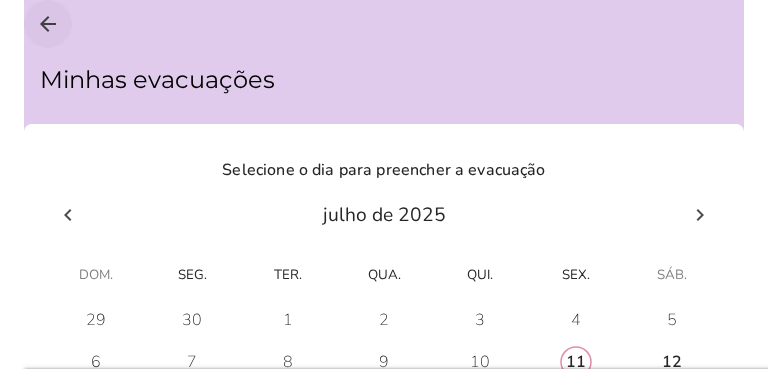 click on "arrow_back" 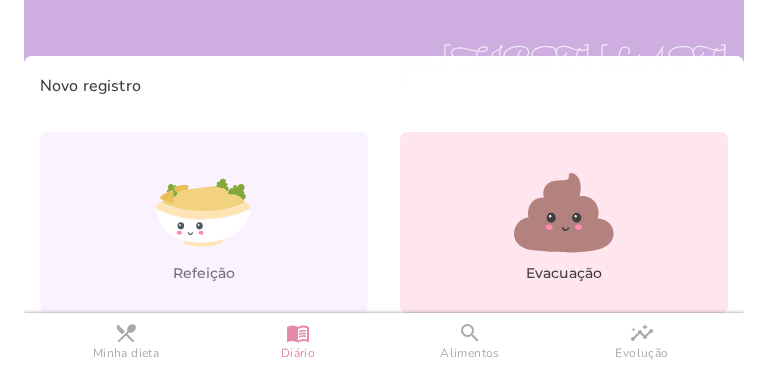 scroll, scrollTop: 250, scrollLeft: 0, axis: vertical 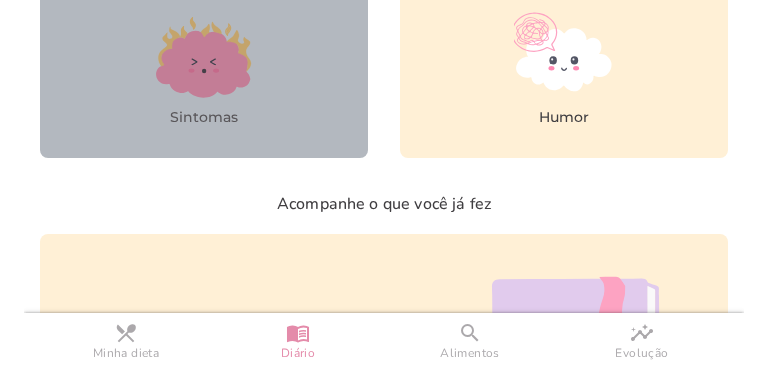 click 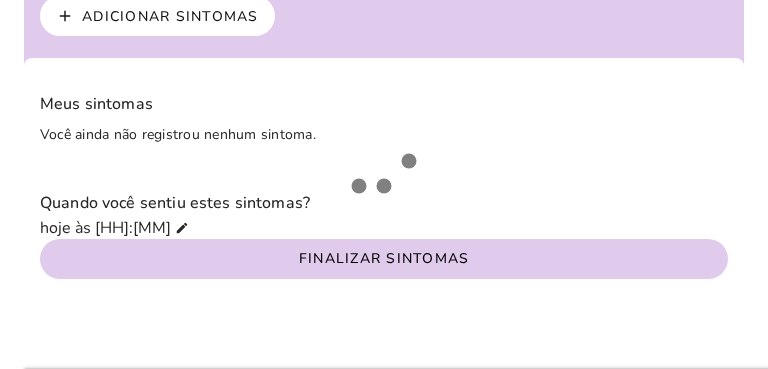 click on "add
Adicionar sintomas" at bounding box center [157, 16] 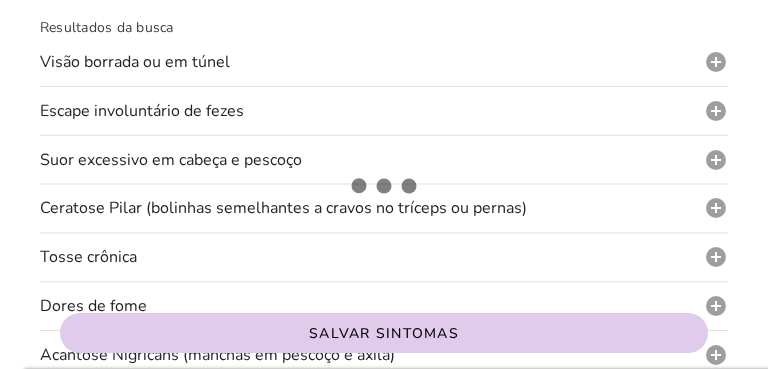 scroll, scrollTop: 0, scrollLeft: 0, axis: both 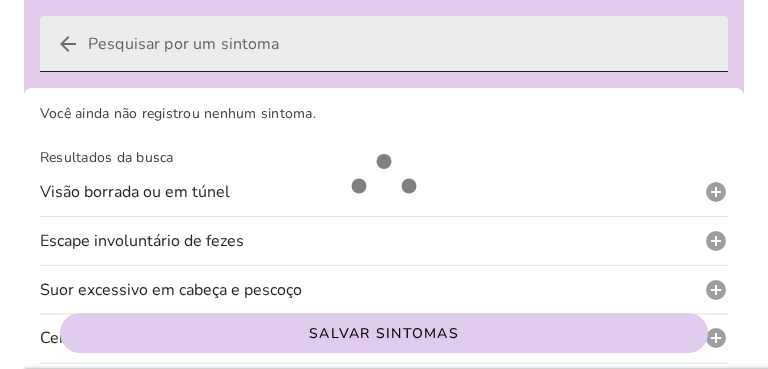 click on "arrow_back" at bounding box center (68, 44) 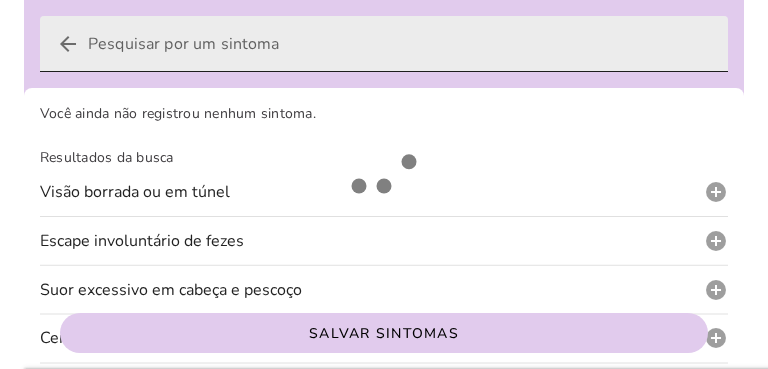 click on "arrow_back" at bounding box center (400, 44) 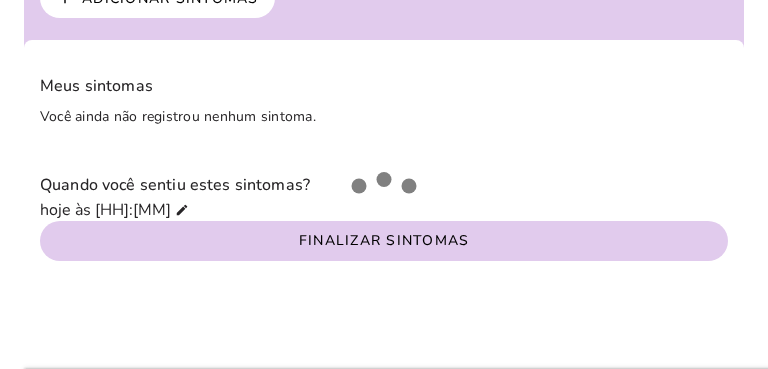 scroll, scrollTop: 0, scrollLeft: 0, axis: both 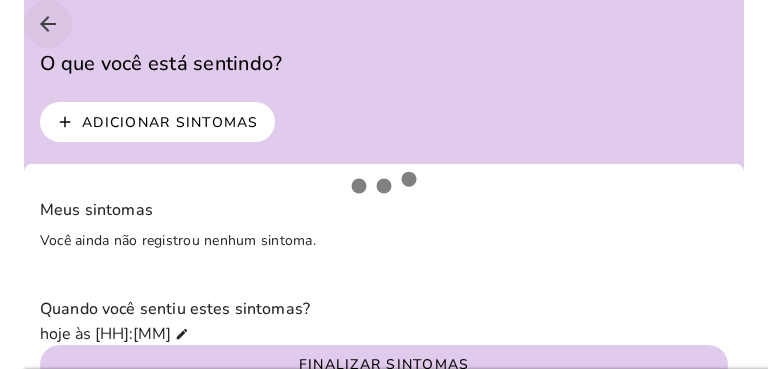 click on "arrow_back" 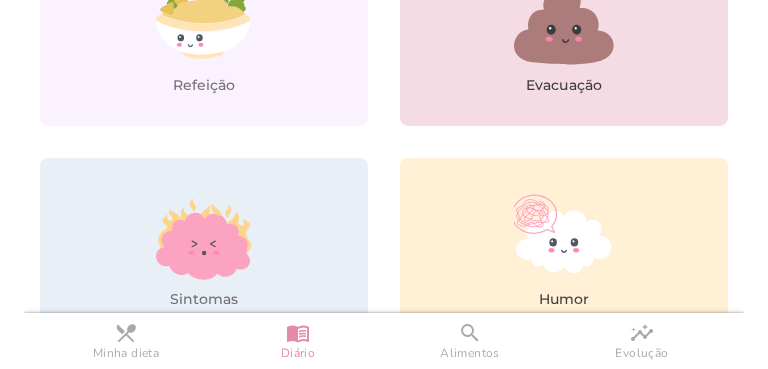 scroll, scrollTop: 350, scrollLeft: 0, axis: vertical 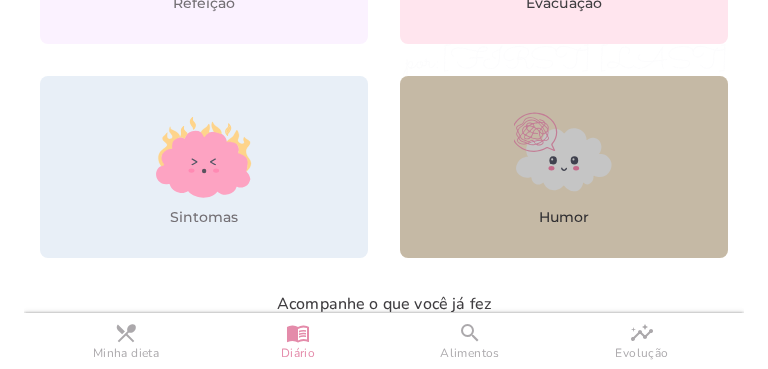 click 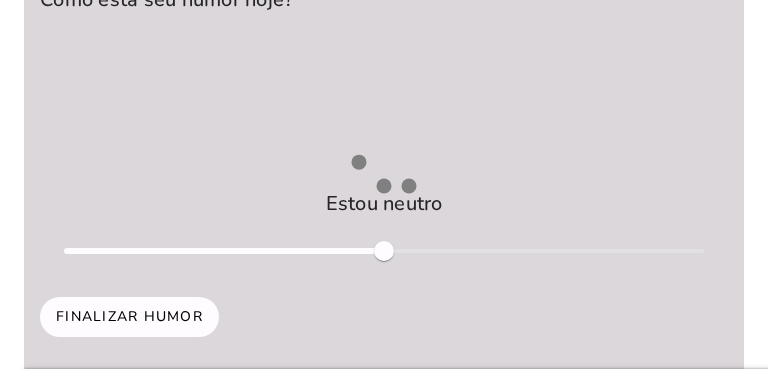 scroll, scrollTop: 0, scrollLeft: 0, axis: both 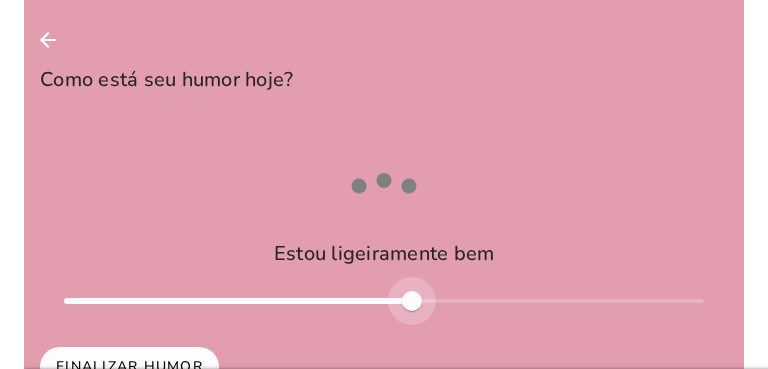 type on "****" 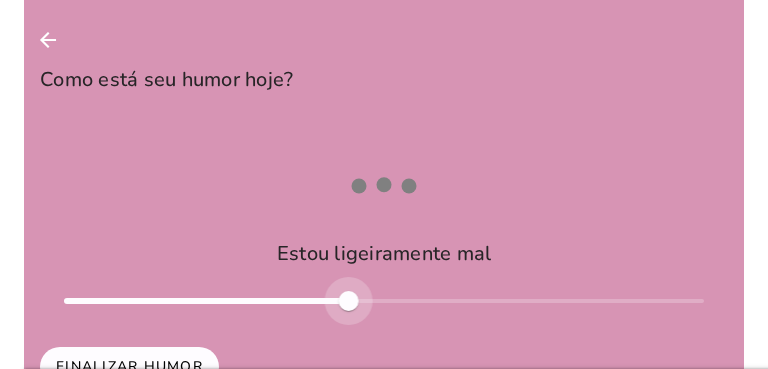 type on "-0.1" 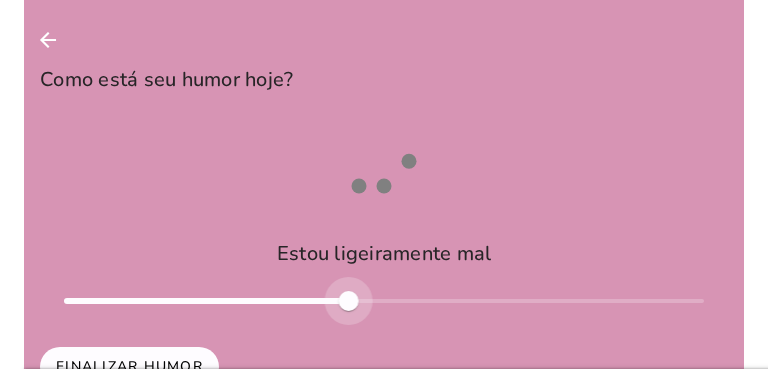click 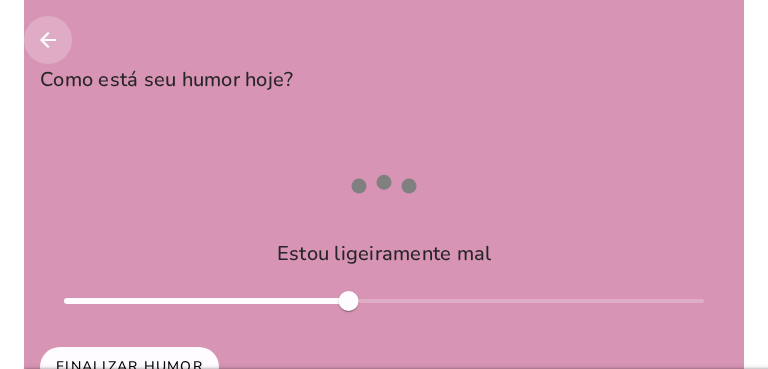 click on "arrow_back" 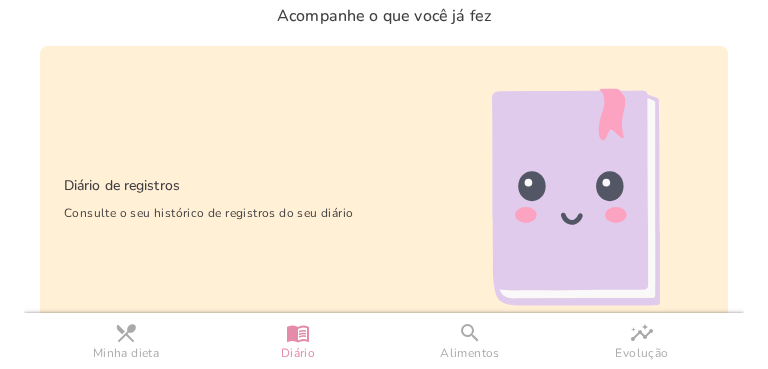 scroll, scrollTop: 650, scrollLeft: 0, axis: vertical 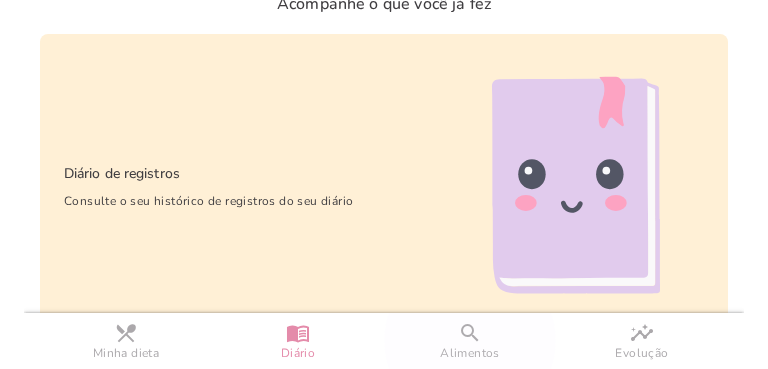 click on "search
Alimentos" at bounding box center (470, 341) 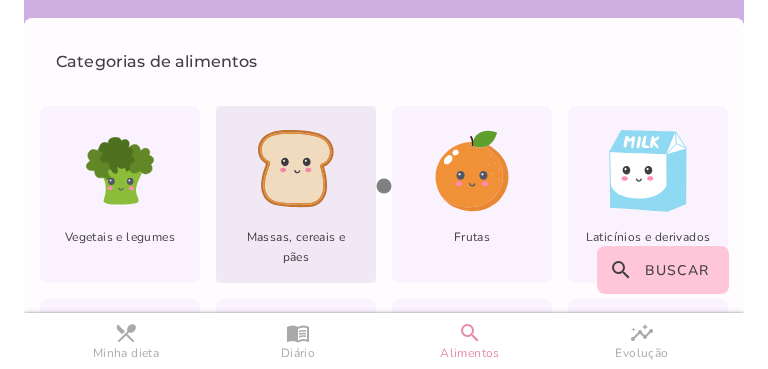 scroll, scrollTop: 140, scrollLeft: 0, axis: vertical 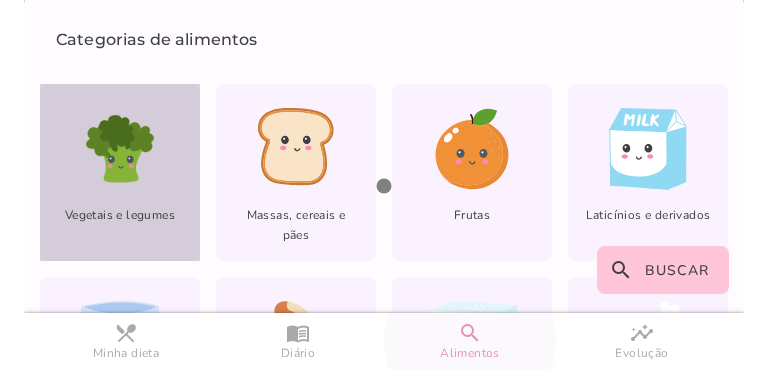 click 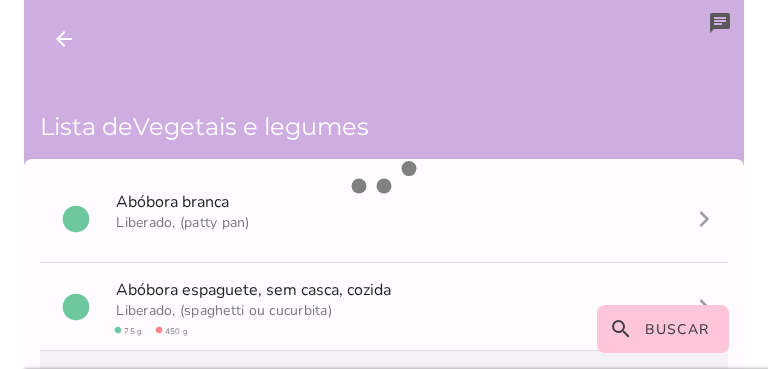 scroll, scrollTop: 0, scrollLeft: 0, axis: both 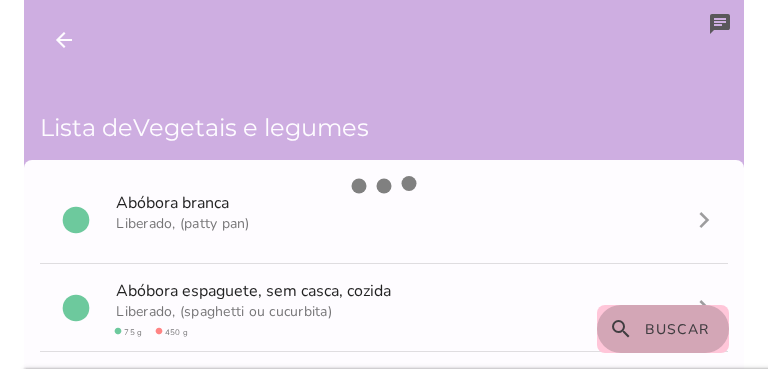 click on "Buscar" at bounding box center [677, 329] 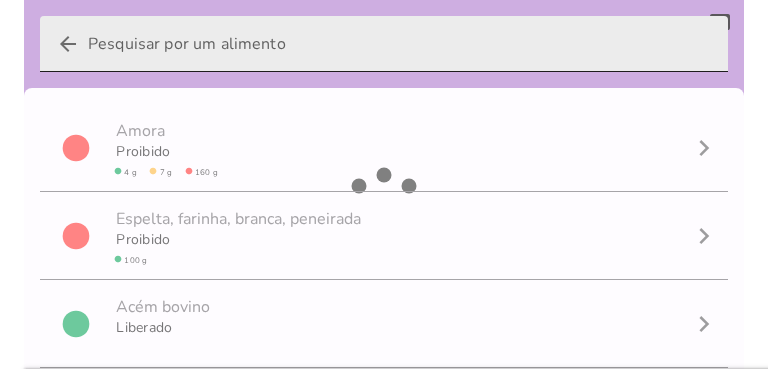 click on "arrow_back" at bounding box center [400, 44] 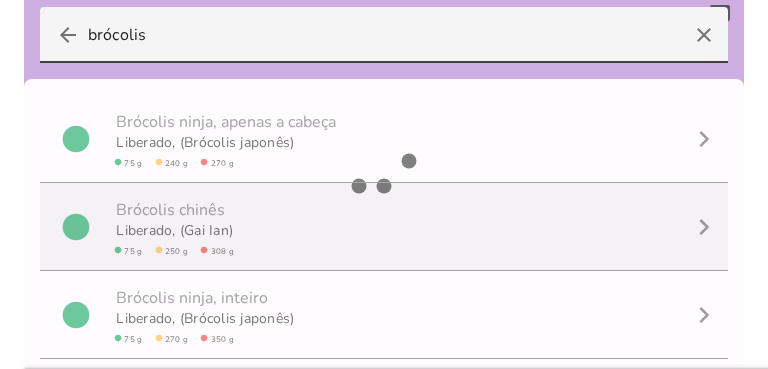 scroll, scrollTop: 0, scrollLeft: 0, axis: both 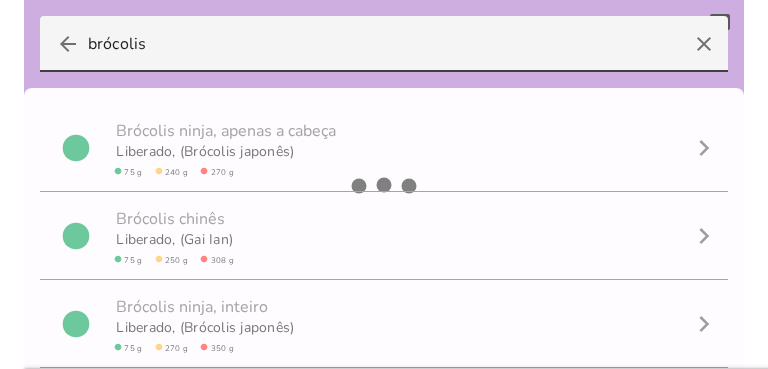 type on "brócolis" 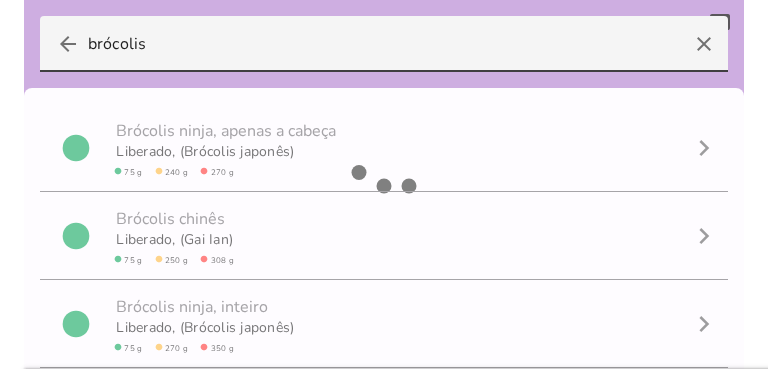type on "brócolis" 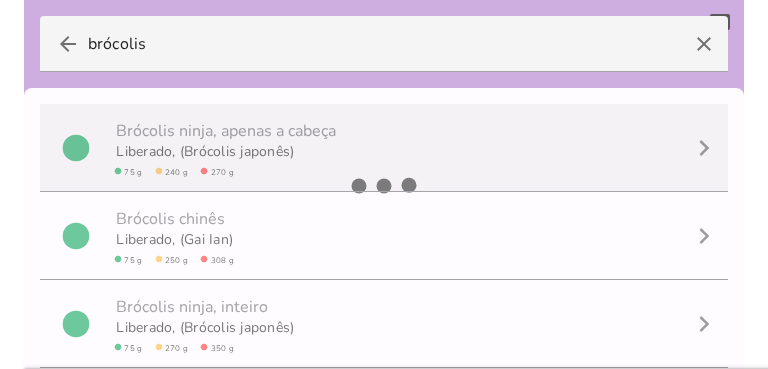 click on "Liberado, (Brócolis japonês)" at bounding box center (205, 151) 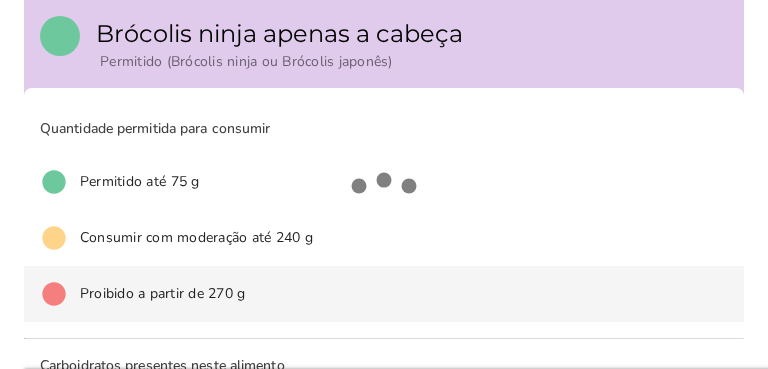 scroll, scrollTop: 0, scrollLeft: 0, axis: both 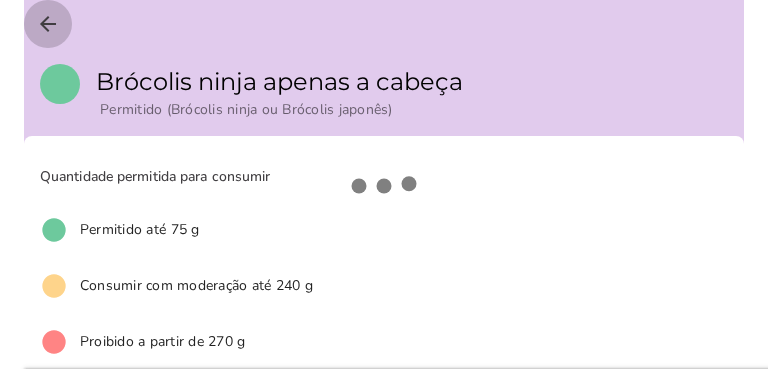 click on "arrow_back" 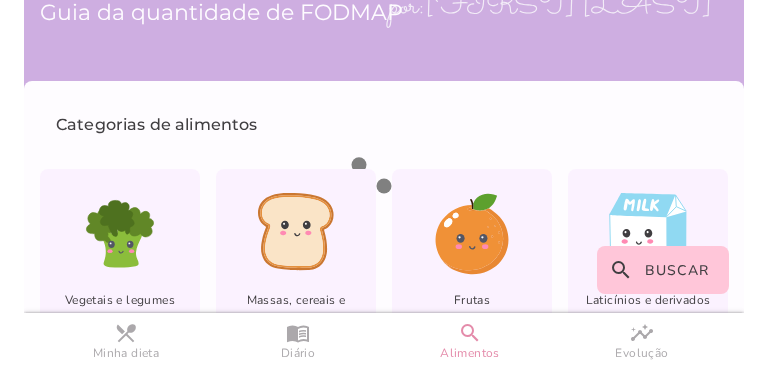 scroll, scrollTop: 100, scrollLeft: 0, axis: vertical 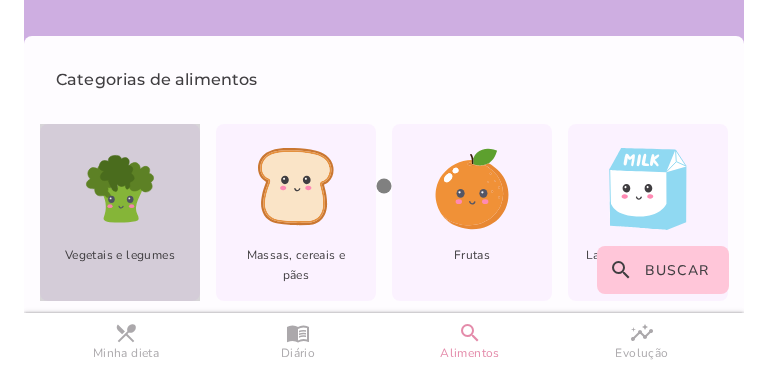 click 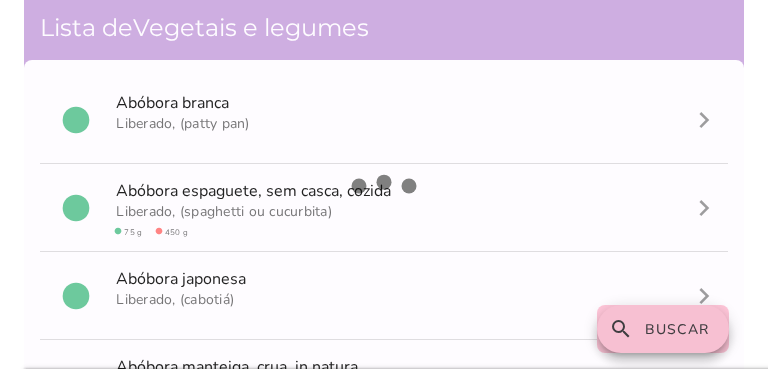 click on "Buscar" at bounding box center [677, 329] 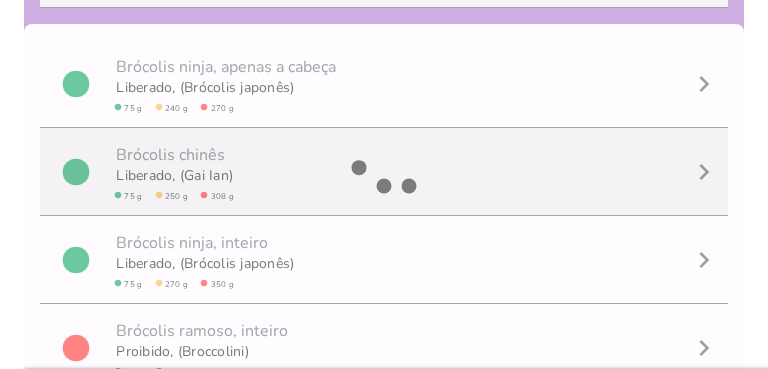 scroll, scrollTop: 16, scrollLeft: 0, axis: vertical 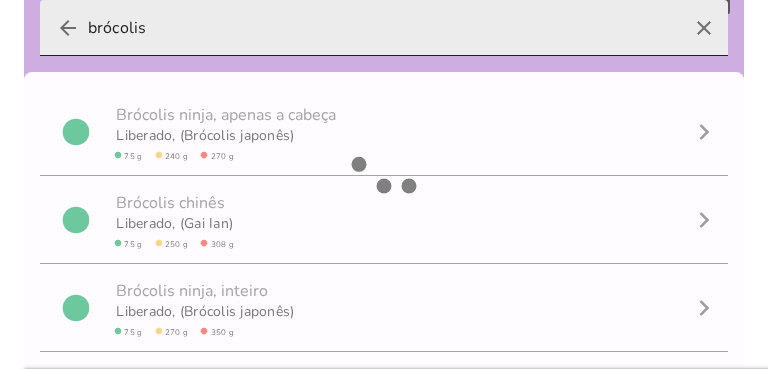 click on "arrow_back" at bounding box center (68, 28) 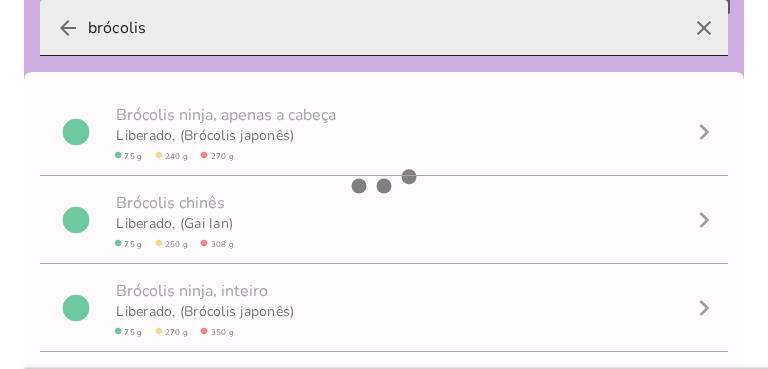click on "brócolis" at bounding box center [384, 28] 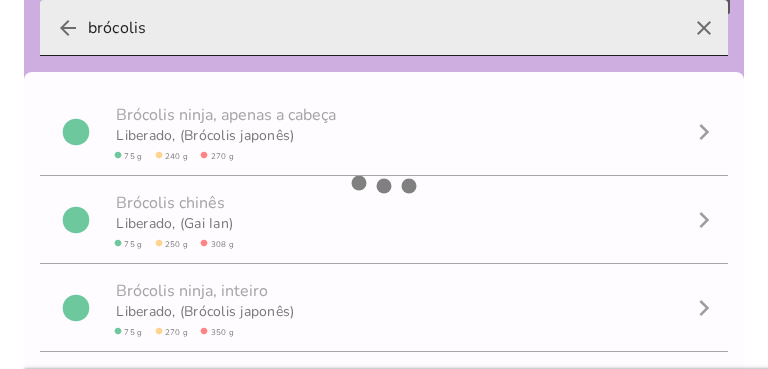 scroll, scrollTop: 16, scrollLeft: 0, axis: vertical 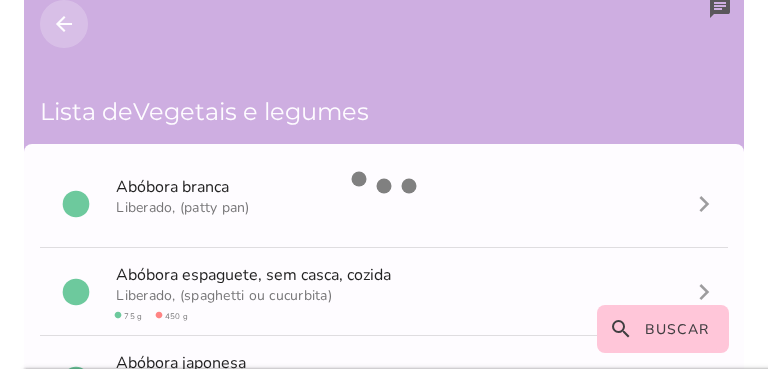 click on "arrow_back" at bounding box center (64, 24) 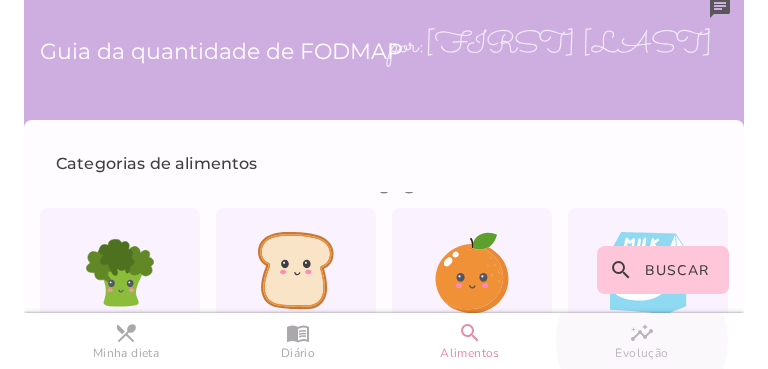 click on "insights" at bounding box center [0, 0] 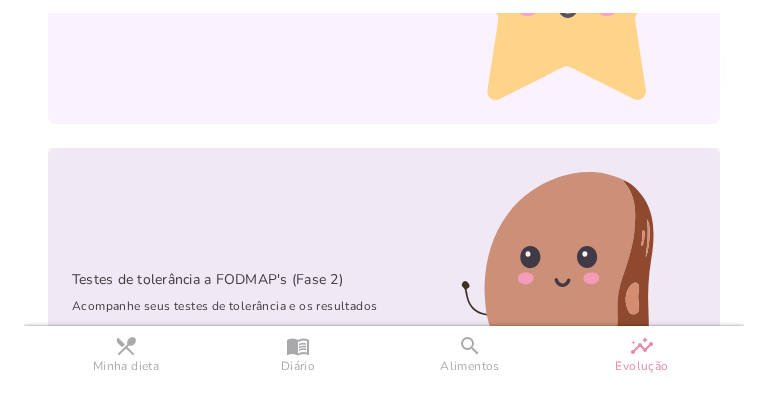 scroll, scrollTop: 616, scrollLeft: 0, axis: vertical 